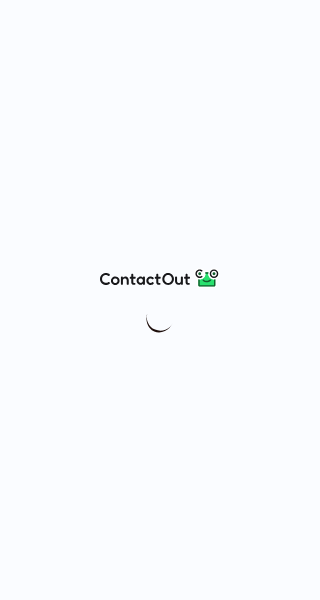 scroll, scrollTop: 0, scrollLeft: 0, axis: both 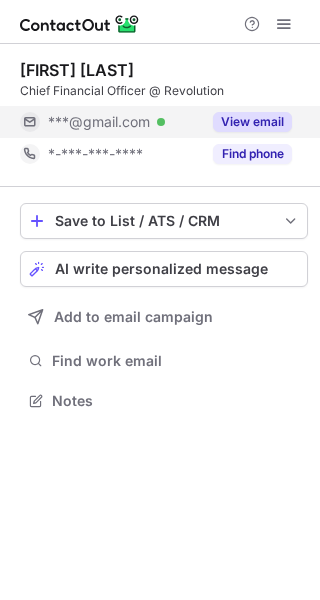 click on "View email" at bounding box center [252, 122] 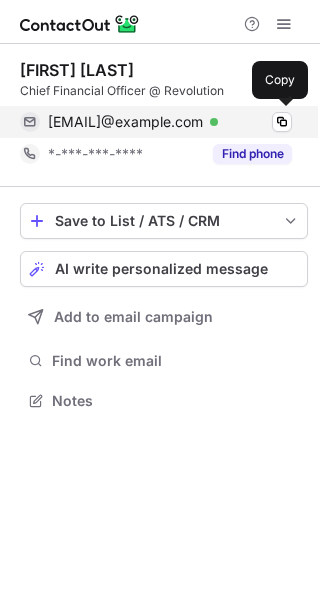 click on "jaredpfuller@gmail.com" at bounding box center (125, 122) 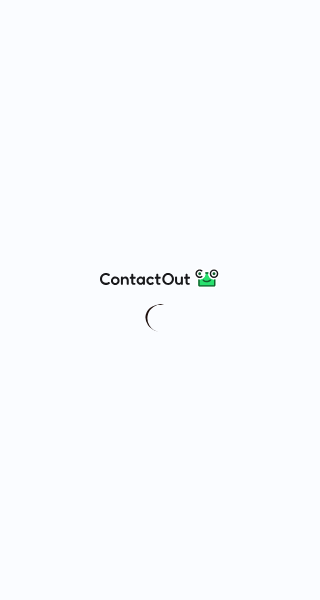 scroll, scrollTop: 0, scrollLeft: 0, axis: both 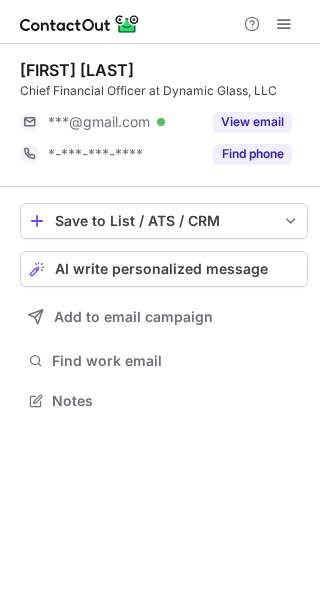 click on "View email" at bounding box center [252, 122] 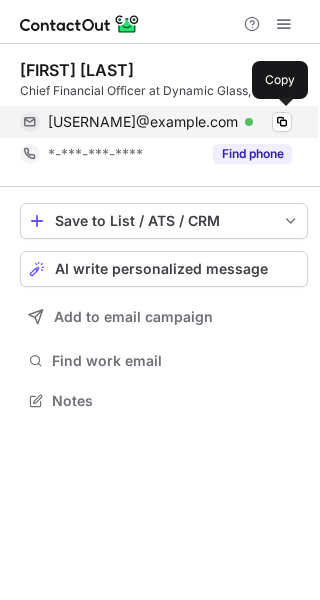 click on "joshuahawley9989@gmail.com" at bounding box center [143, 122] 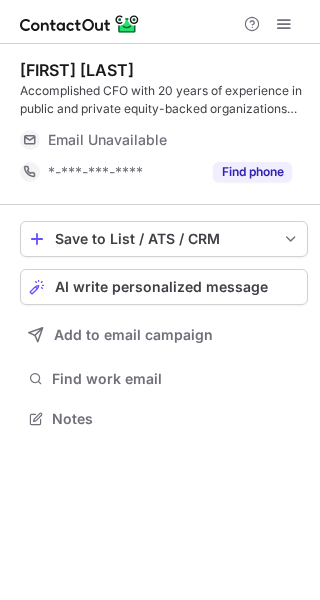 scroll, scrollTop: 0, scrollLeft: 0, axis: both 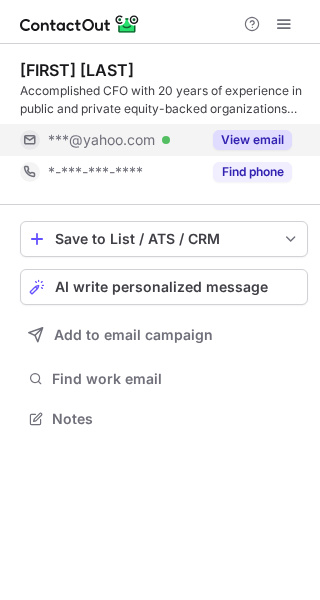 click on "View email" at bounding box center [252, 140] 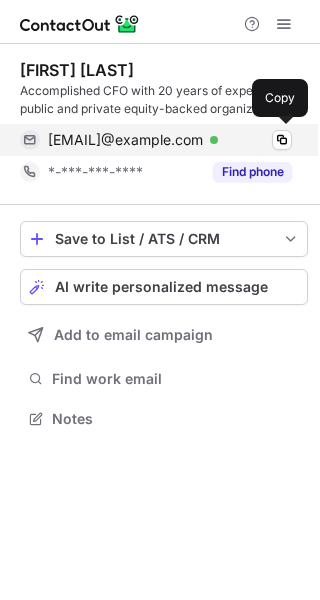 click on "tkerkaert@yahoo.com" at bounding box center (125, 140) 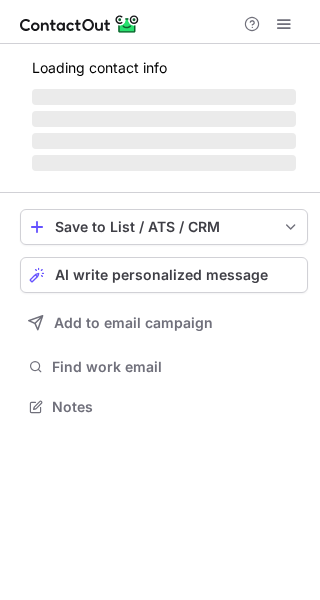 scroll, scrollTop: 0, scrollLeft: 0, axis: both 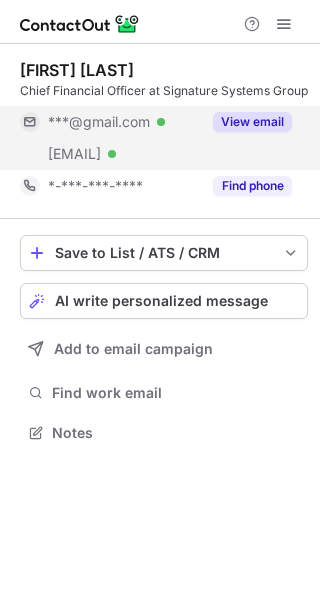 click on "View email" at bounding box center (252, 122) 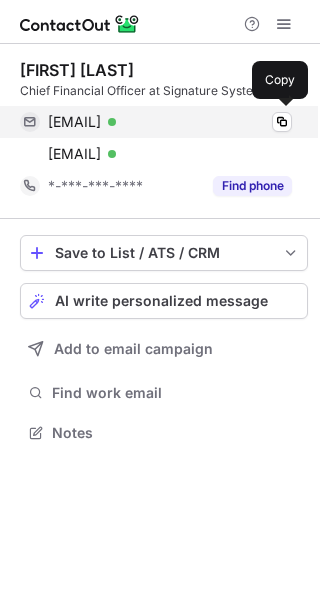 click on "rjschonefeld@gmail.com" at bounding box center [74, 122] 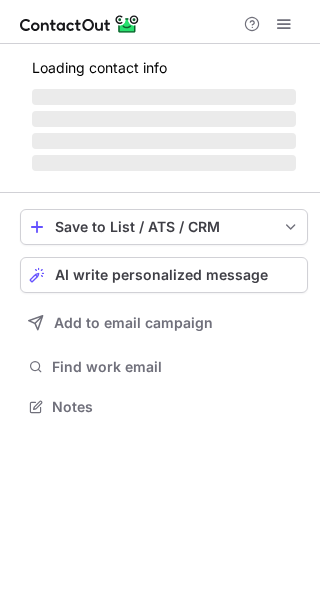 scroll, scrollTop: 0, scrollLeft: 0, axis: both 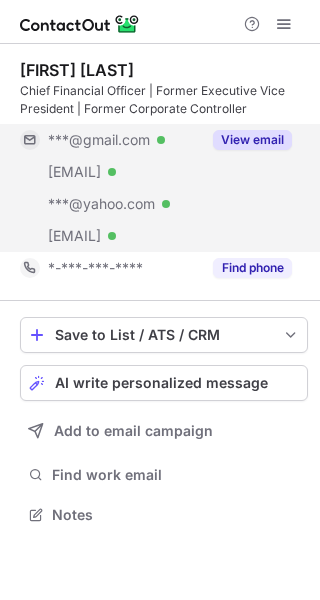 click on "View email" at bounding box center (252, 140) 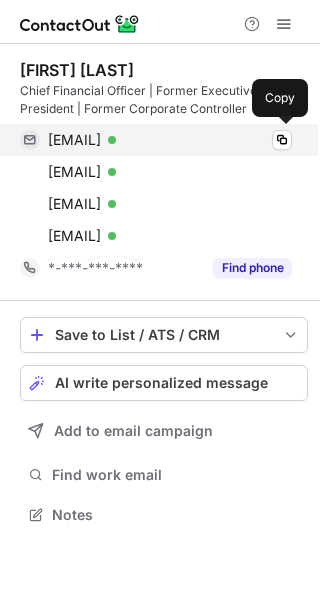 click on "[EMAIL]" at bounding box center (74, 140) 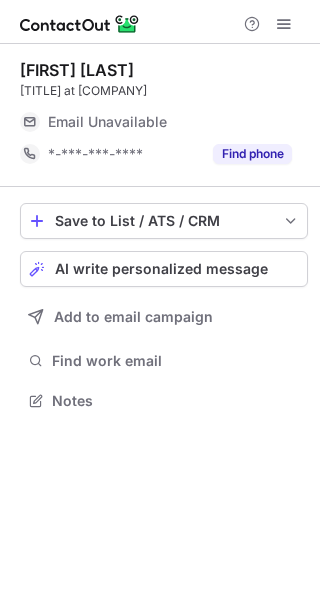 scroll, scrollTop: 0, scrollLeft: 0, axis: both 